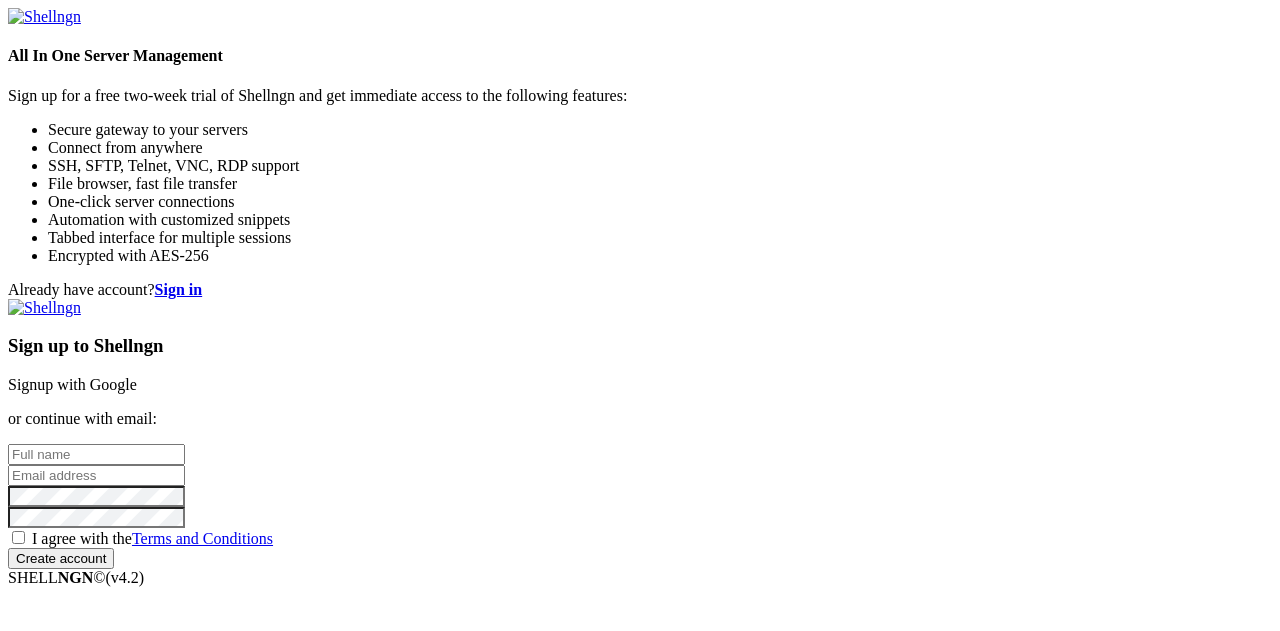 click on "Signup with Google" at bounding box center (72, 384) 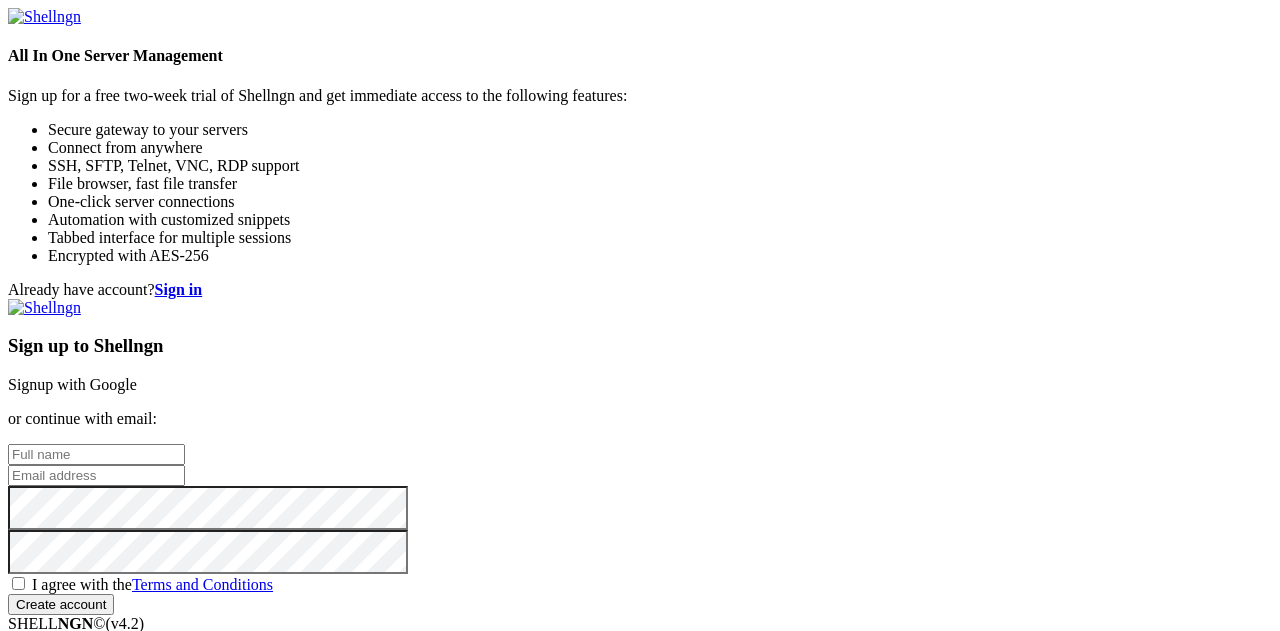 scroll, scrollTop: 0, scrollLeft: 0, axis: both 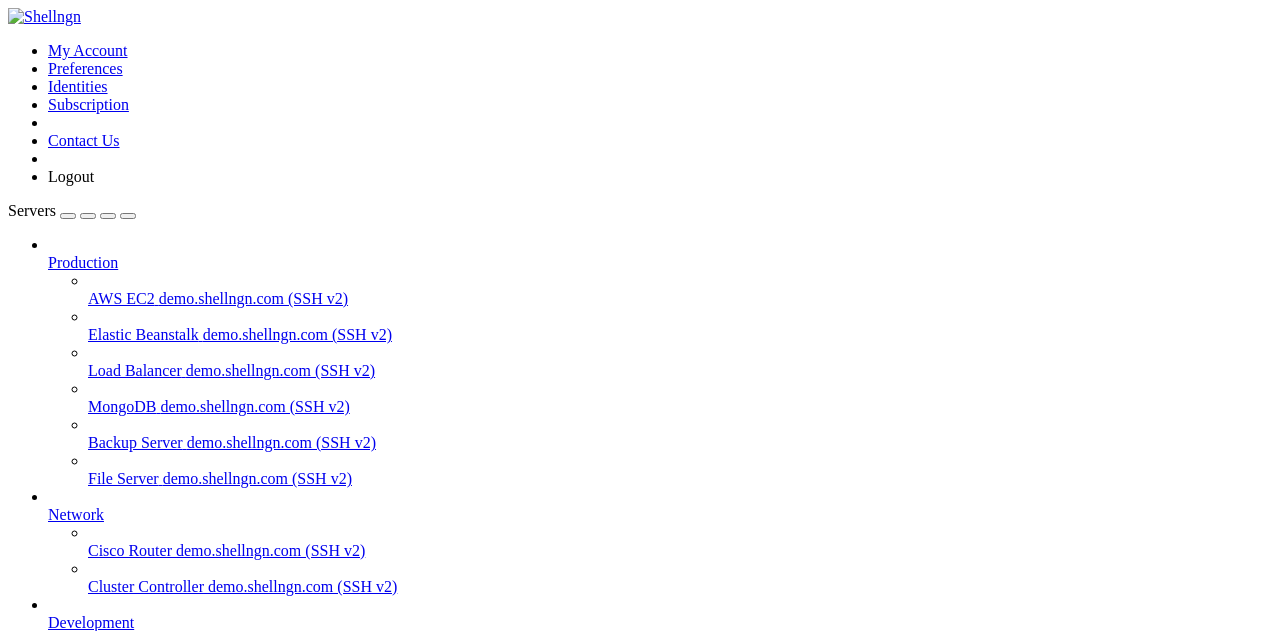 click on "Alphrix VPS (SSH)" at bounding box center (111, 694) 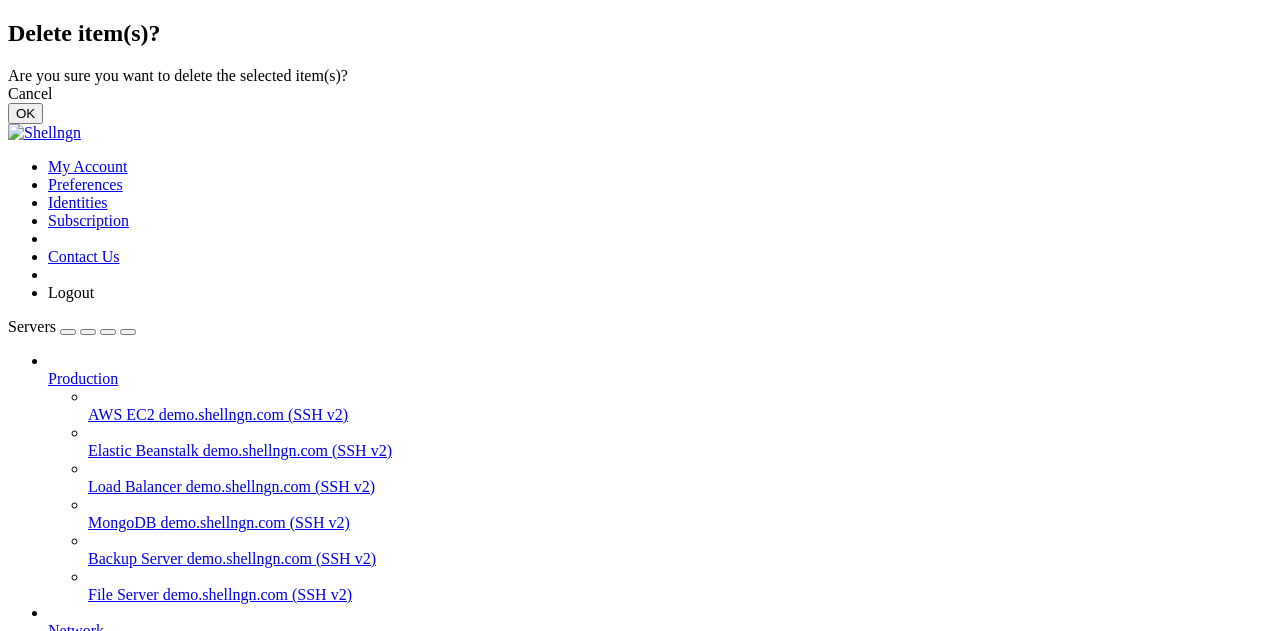 click on "OK" at bounding box center (25, 113) 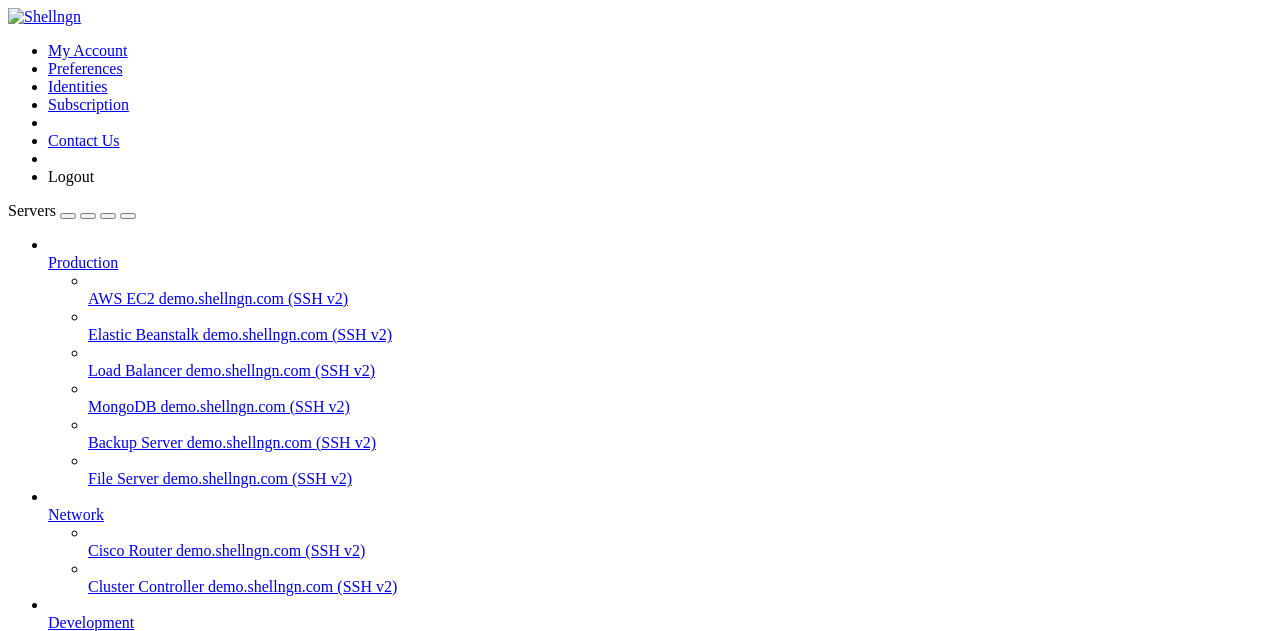 scroll, scrollTop: 122, scrollLeft: 0, axis: vertical 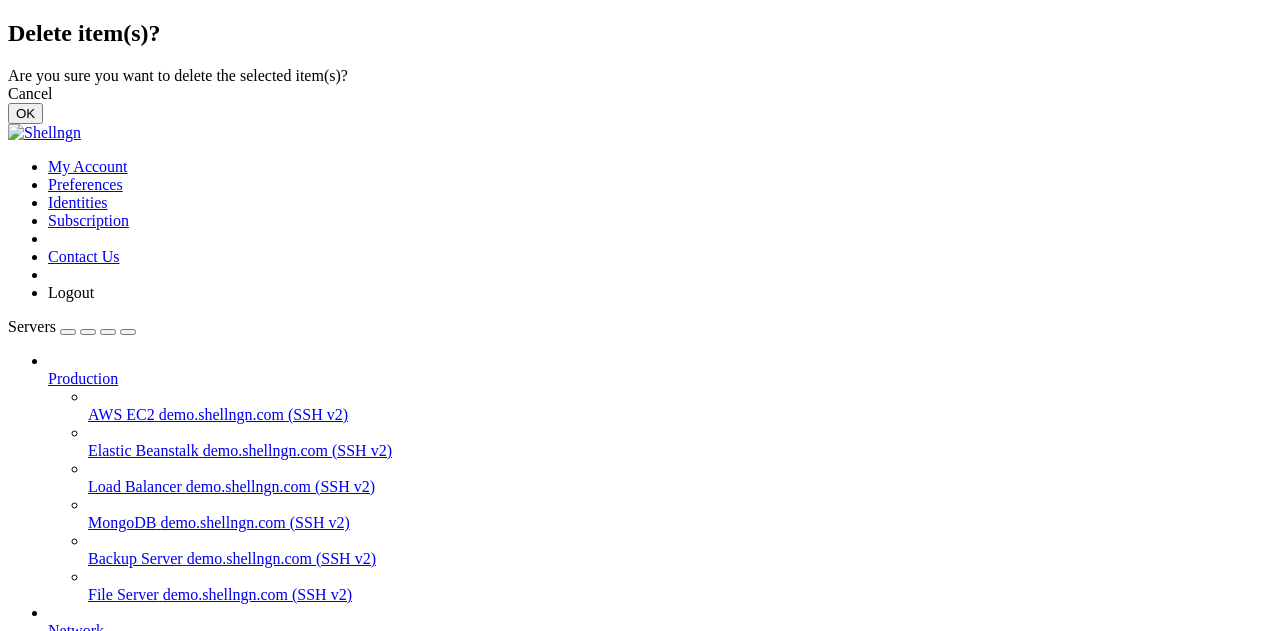 click on "OK" at bounding box center [25, 113] 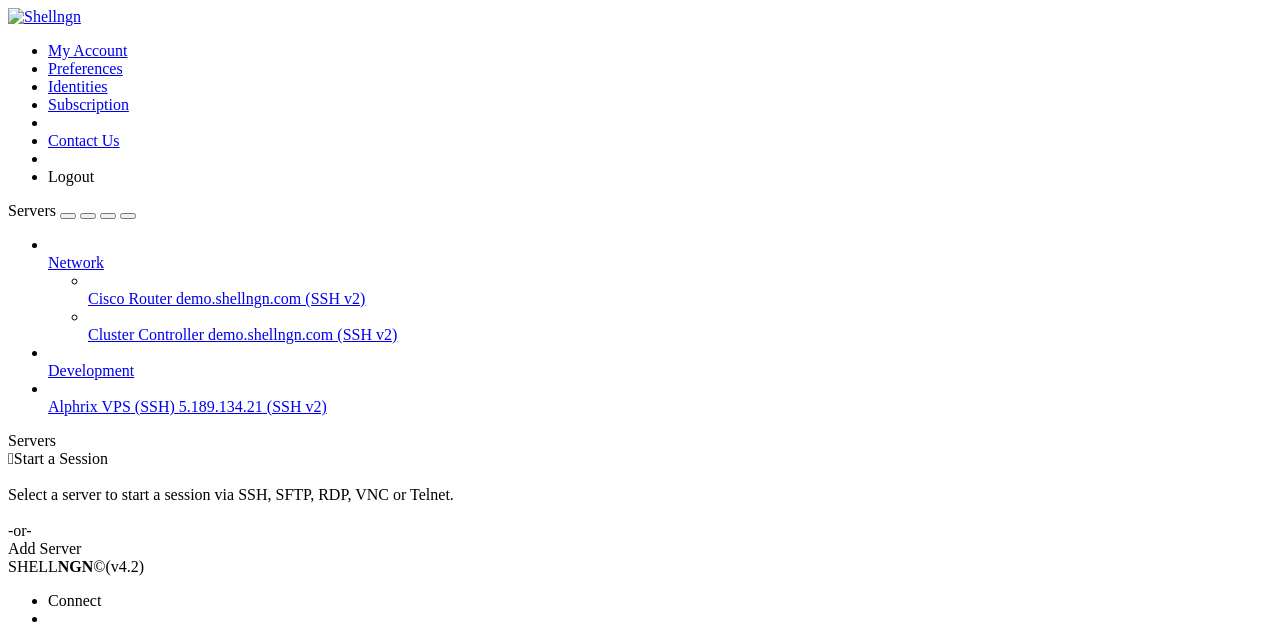 click on "Delete" at bounding box center [69, 726] 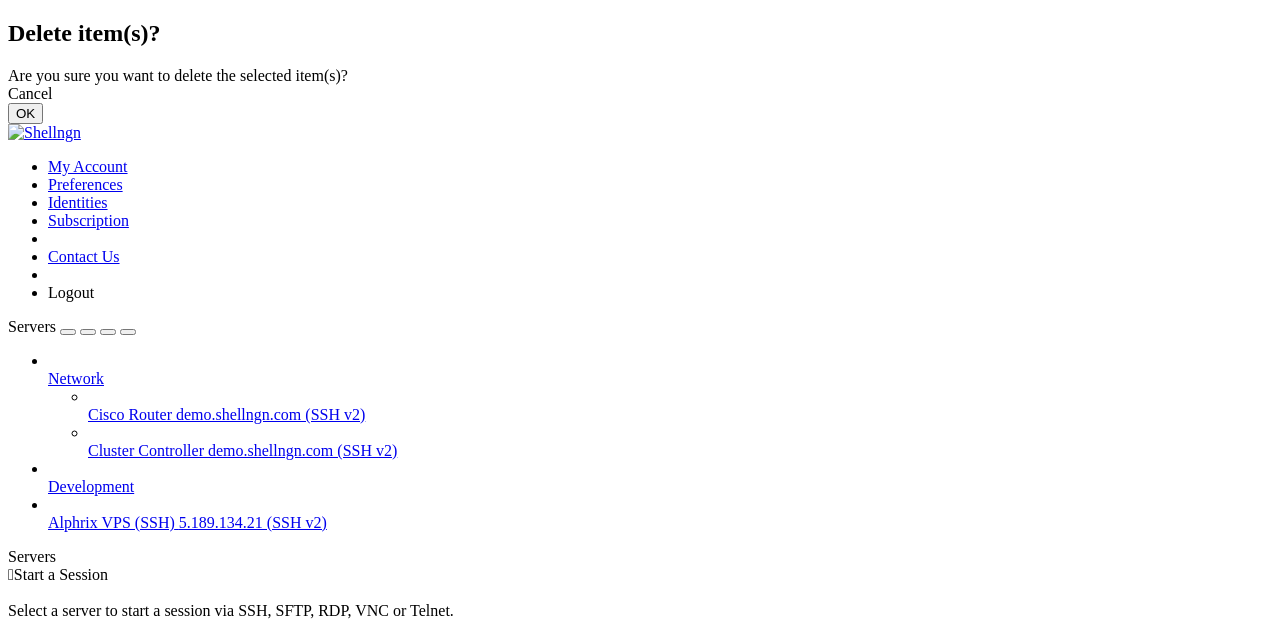 click on "OK" at bounding box center [25, 113] 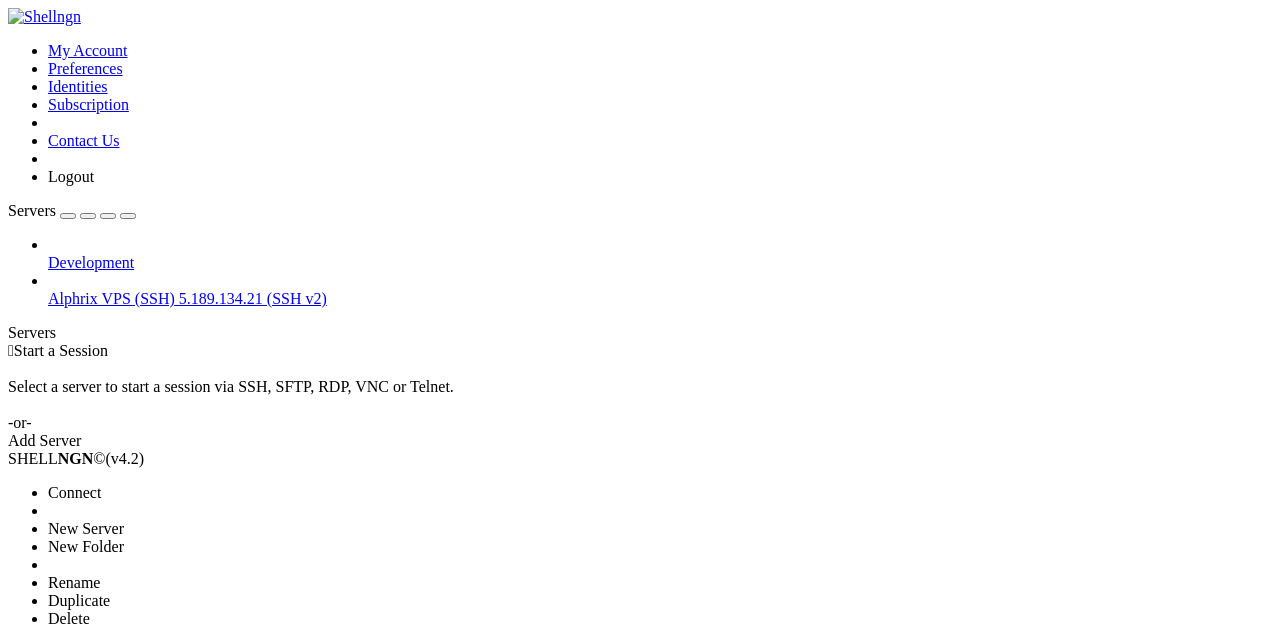 click on "Delete" at bounding box center [139, 619] 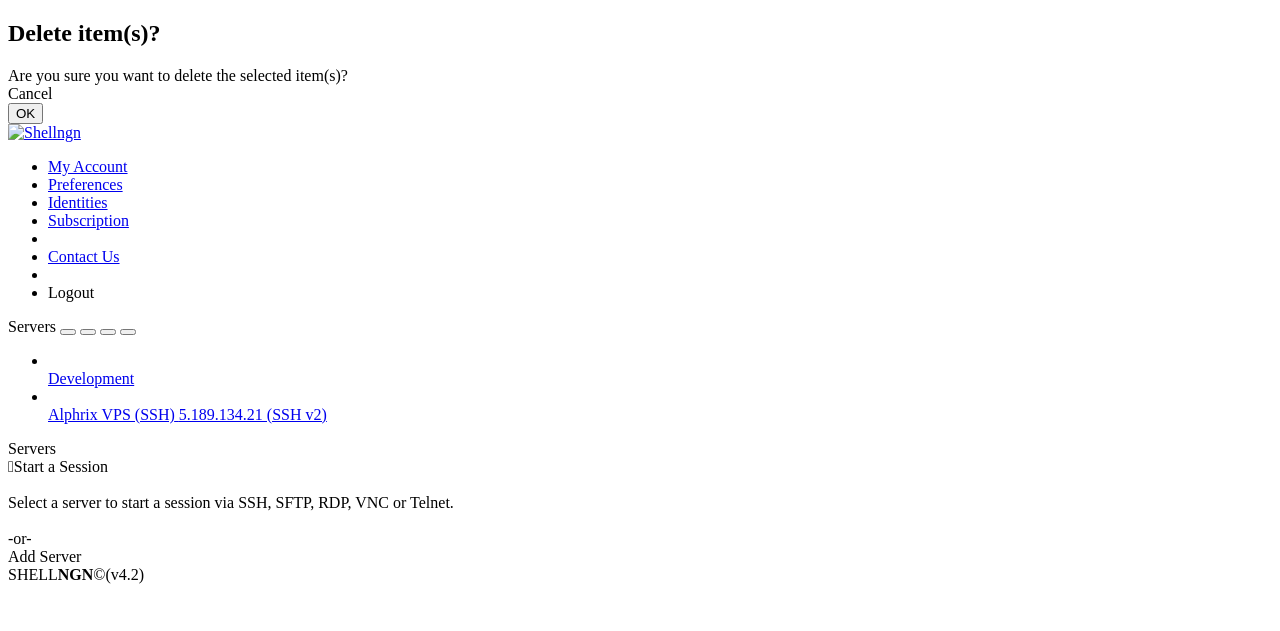 click on "OK" at bounding box center [25, 113] 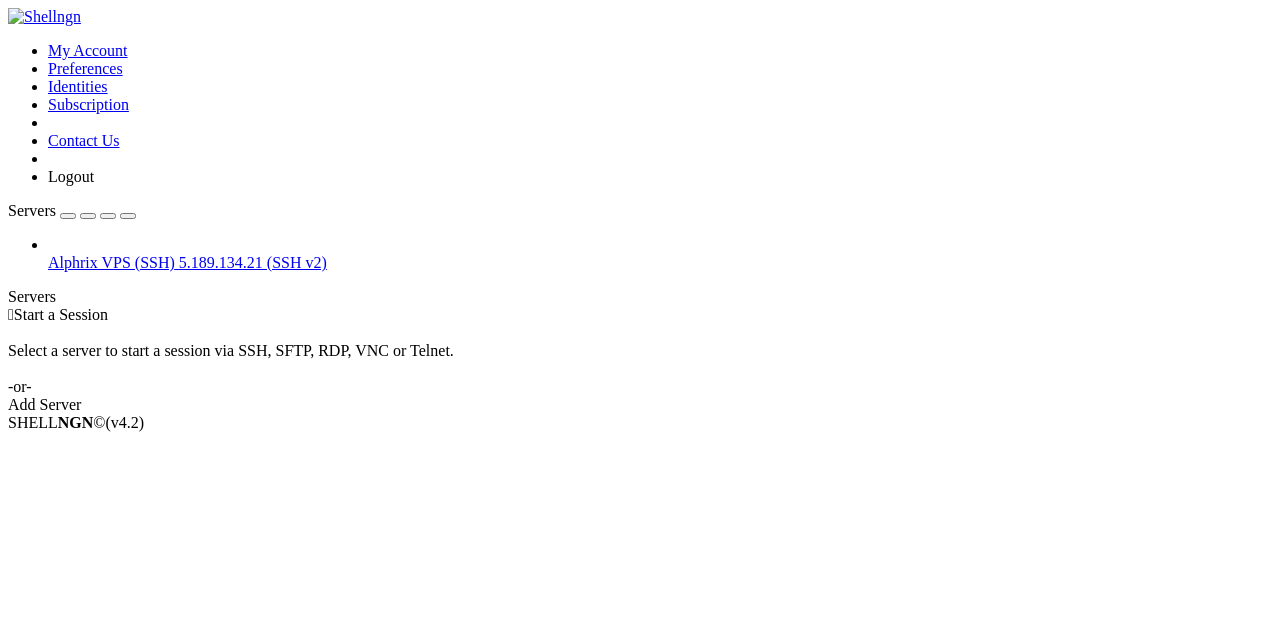 click at bounding box center (68, 216) 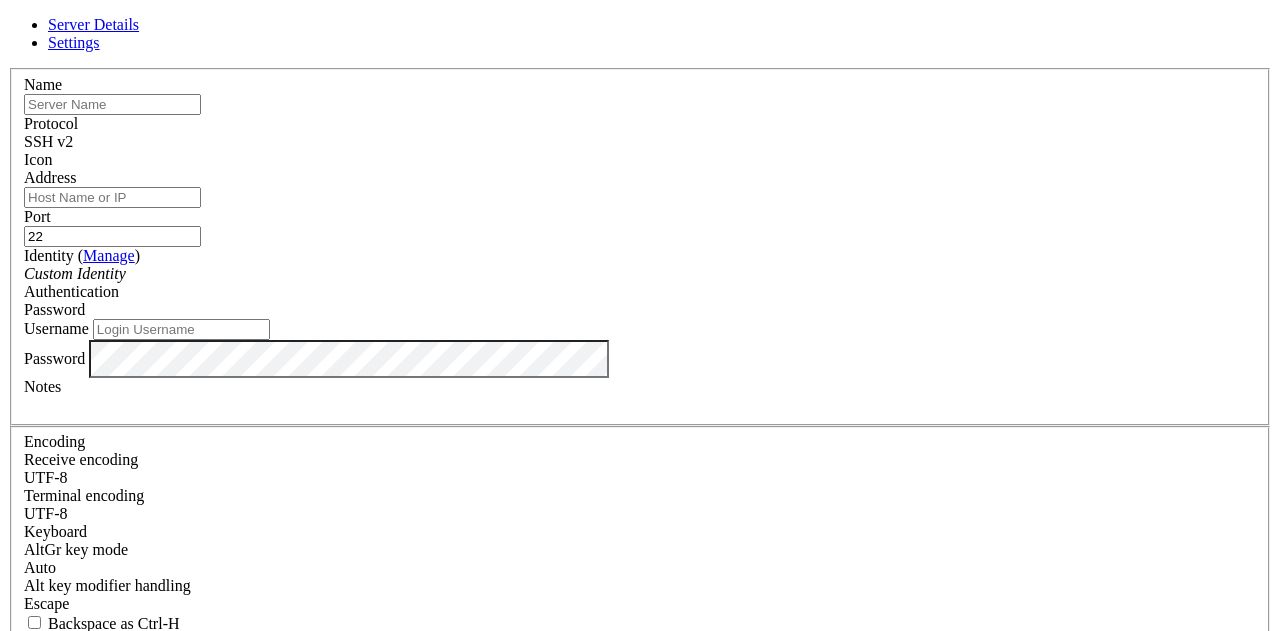 type 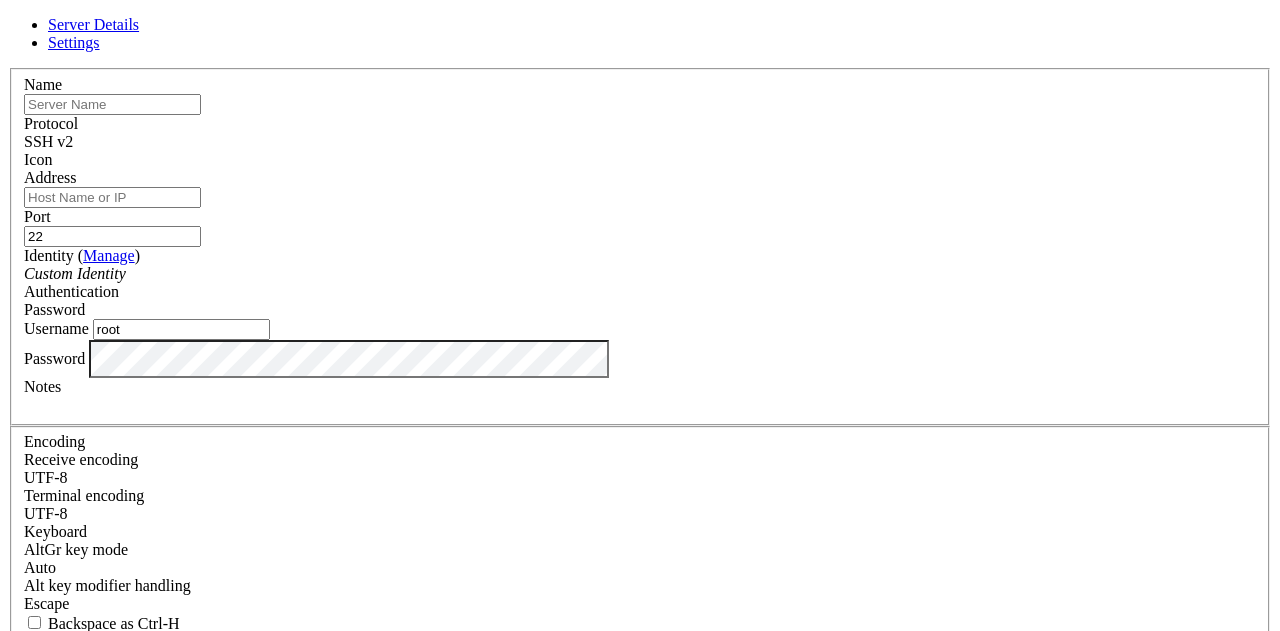 click on "Name" at bounding box center (640, 95) 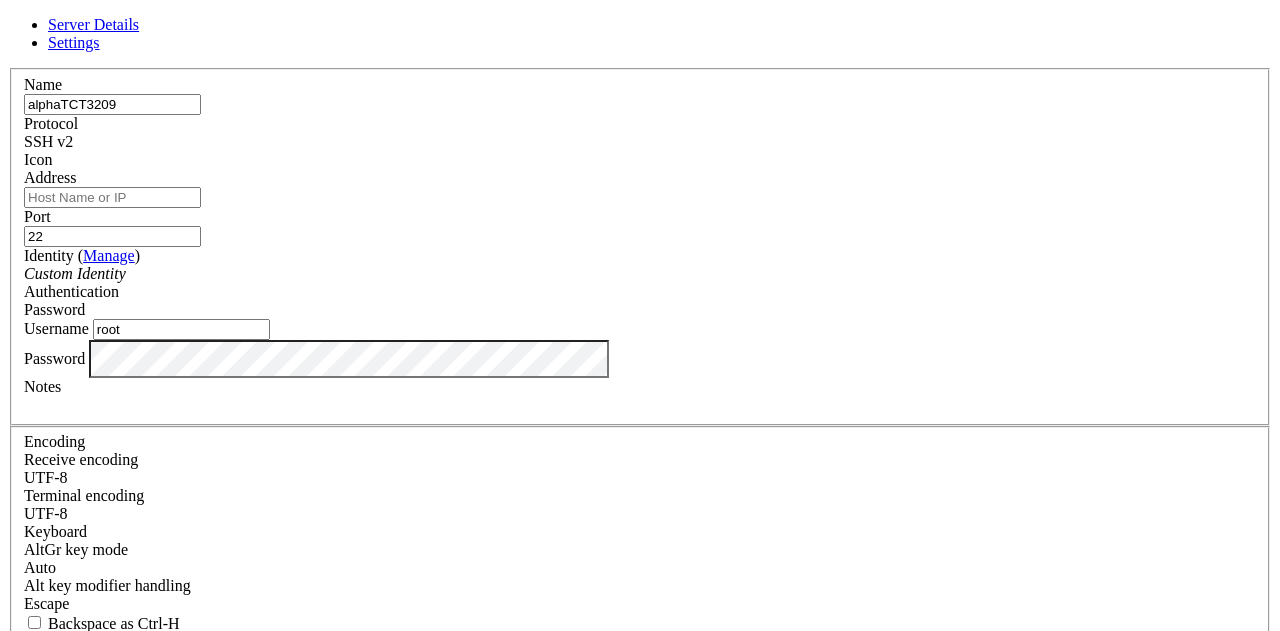 type on "alphaTCT3209" 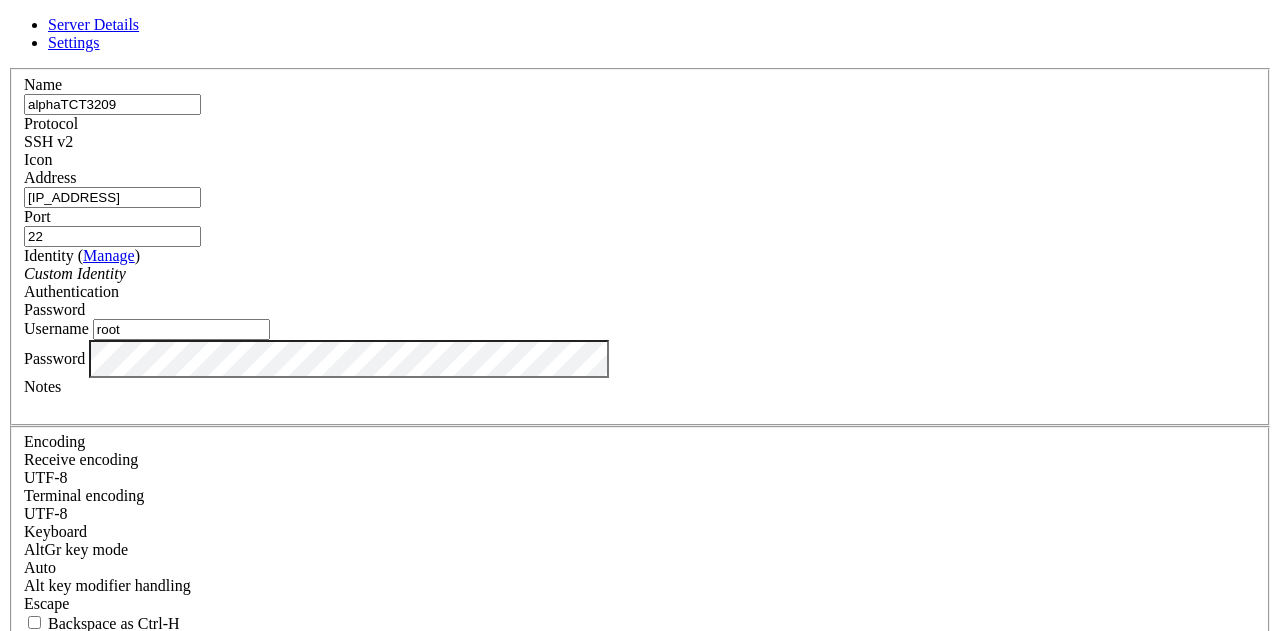 type on "[IP_ADDRESS]" 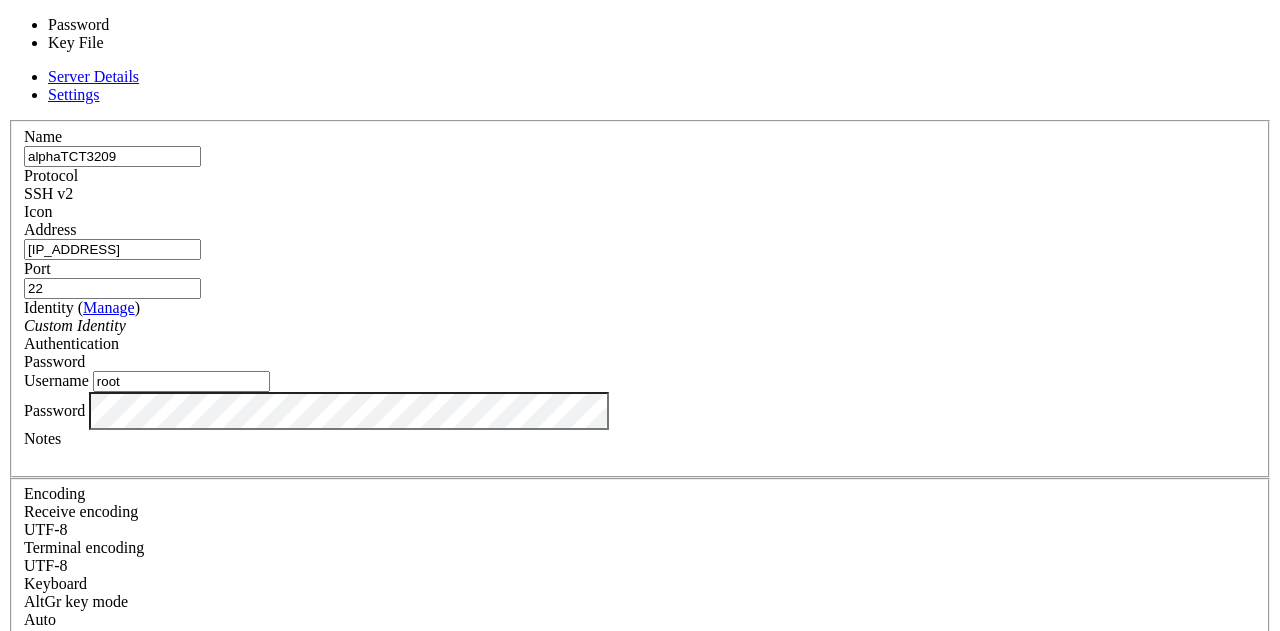 click on "Password" at bounding box center [640, 362] 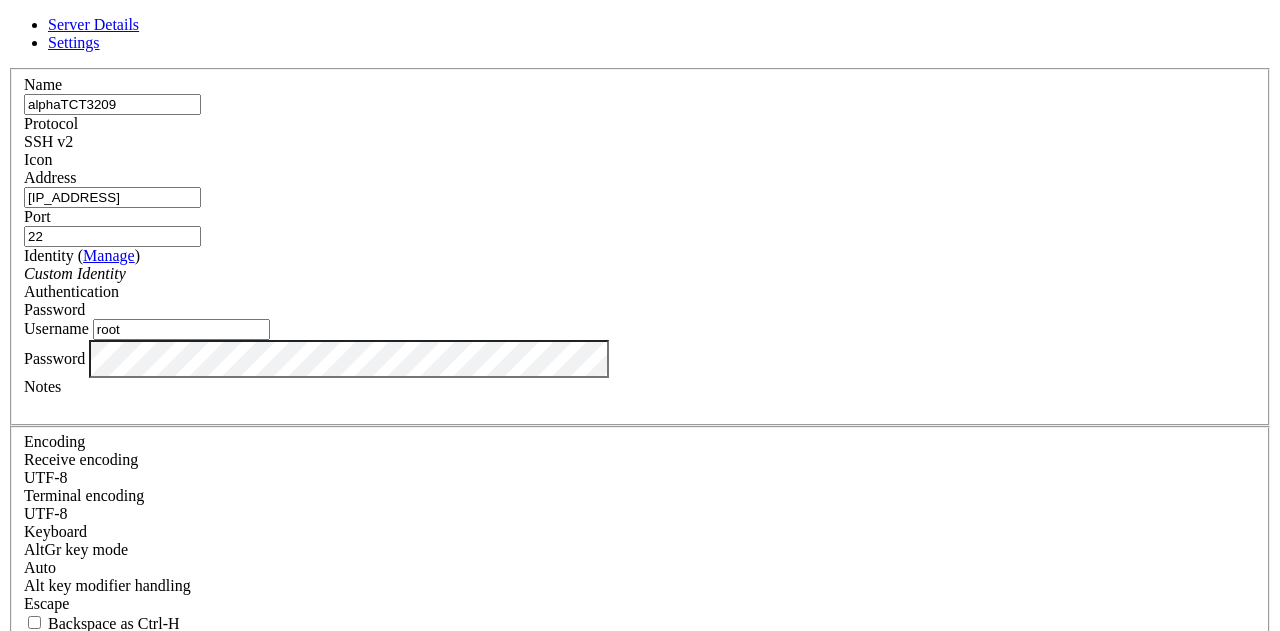 drag, startPoint x: 583, startPoint y: 375, endPoint x: 129, endPoint y: 376, distance: 454.0011 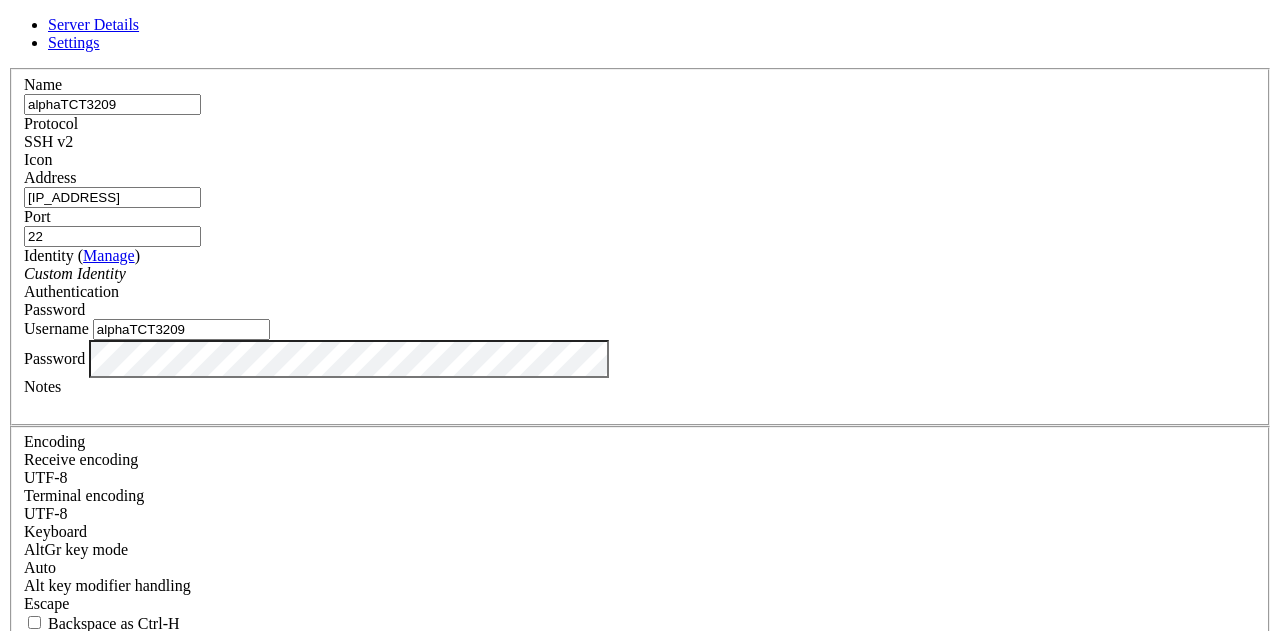 click on "alphaTCT3209" at bounding box center [181, 329] 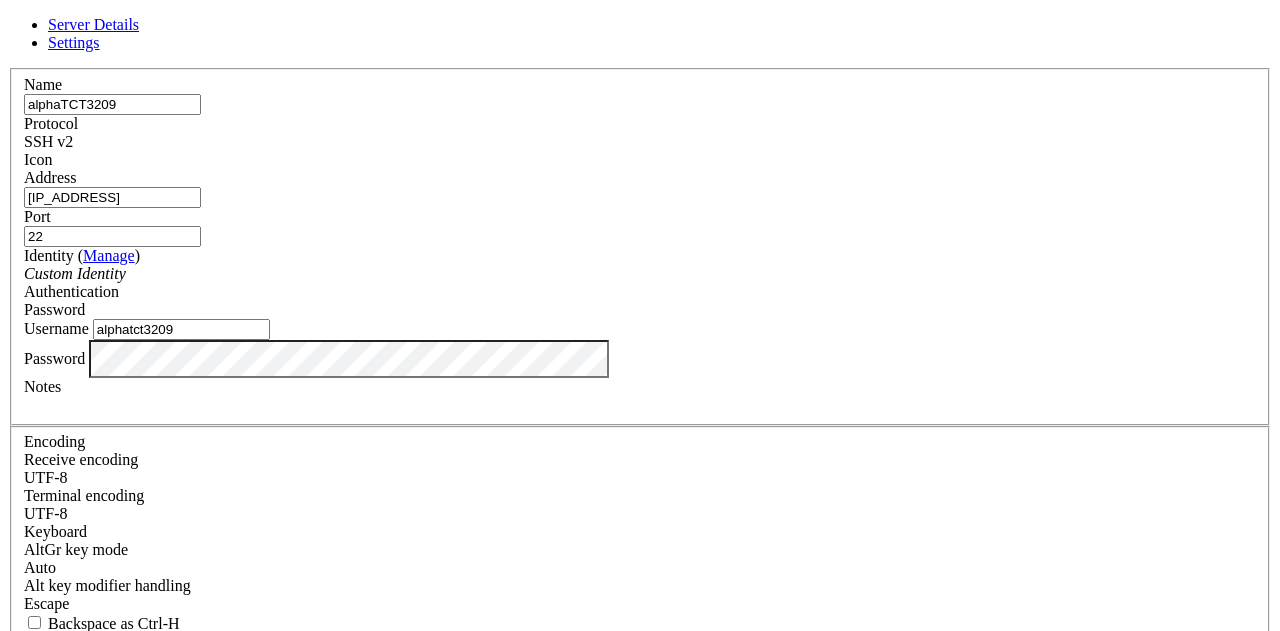 scroll, scrollTop: 14, scrollLeft: 0, axis: vertical 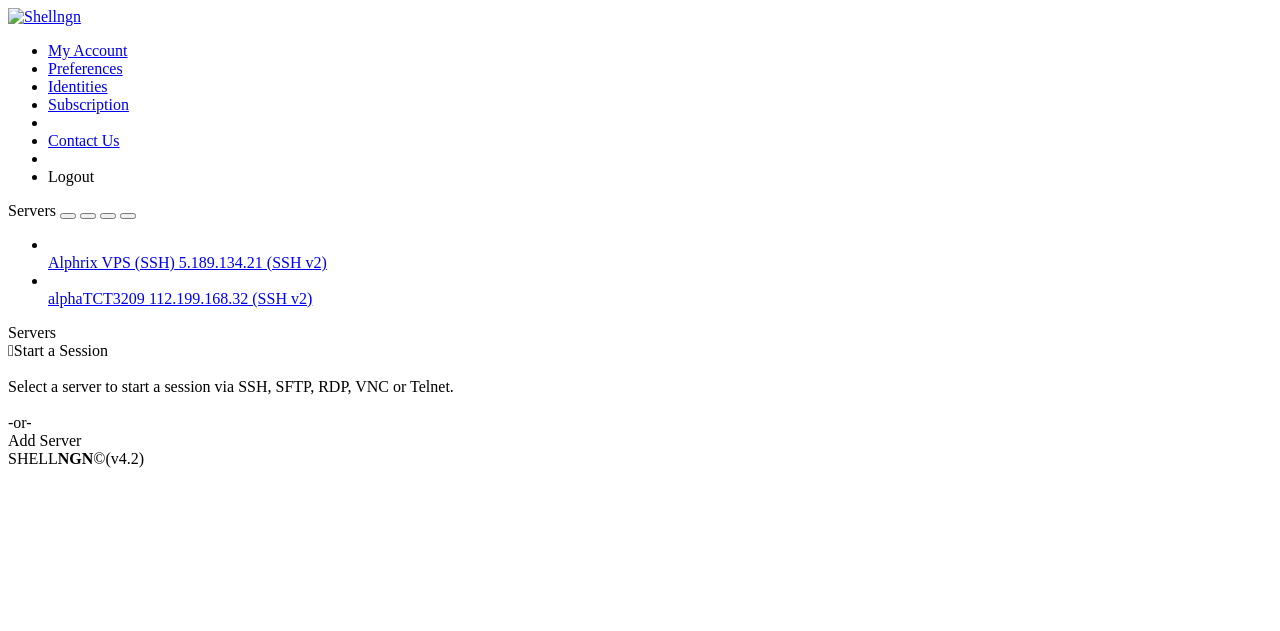 click on "alphaTCT3209" at bounding box center (96, 298) 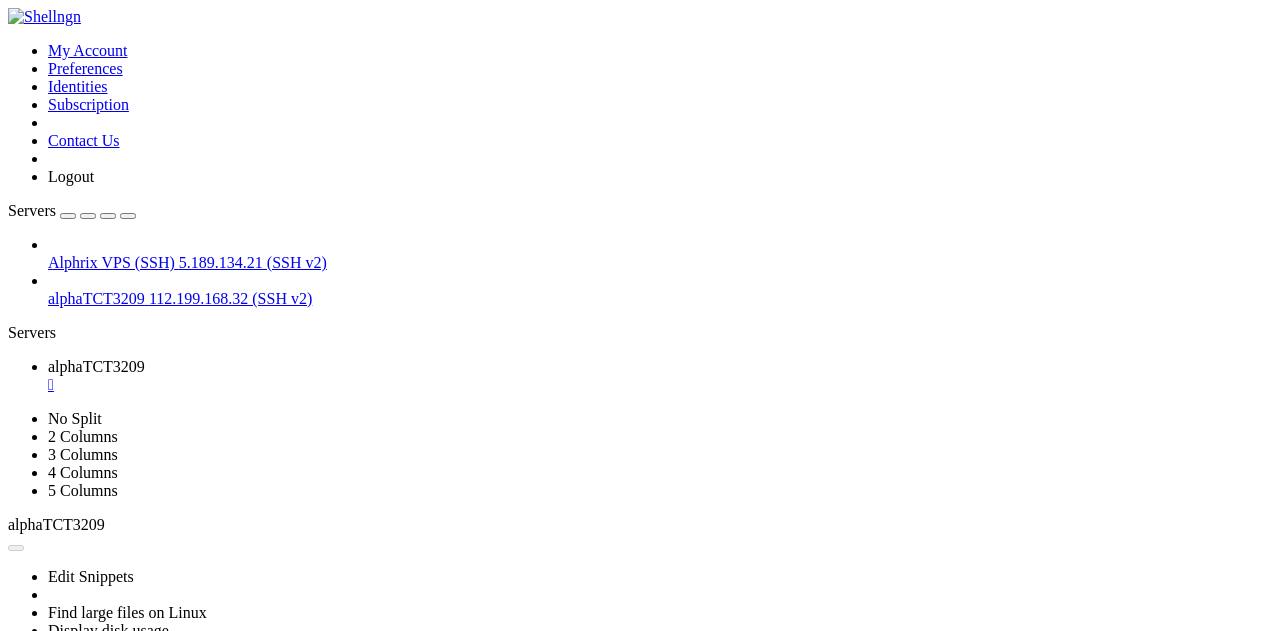 scroll, scrollTop: 0, scrollLeft: 0, axis: both 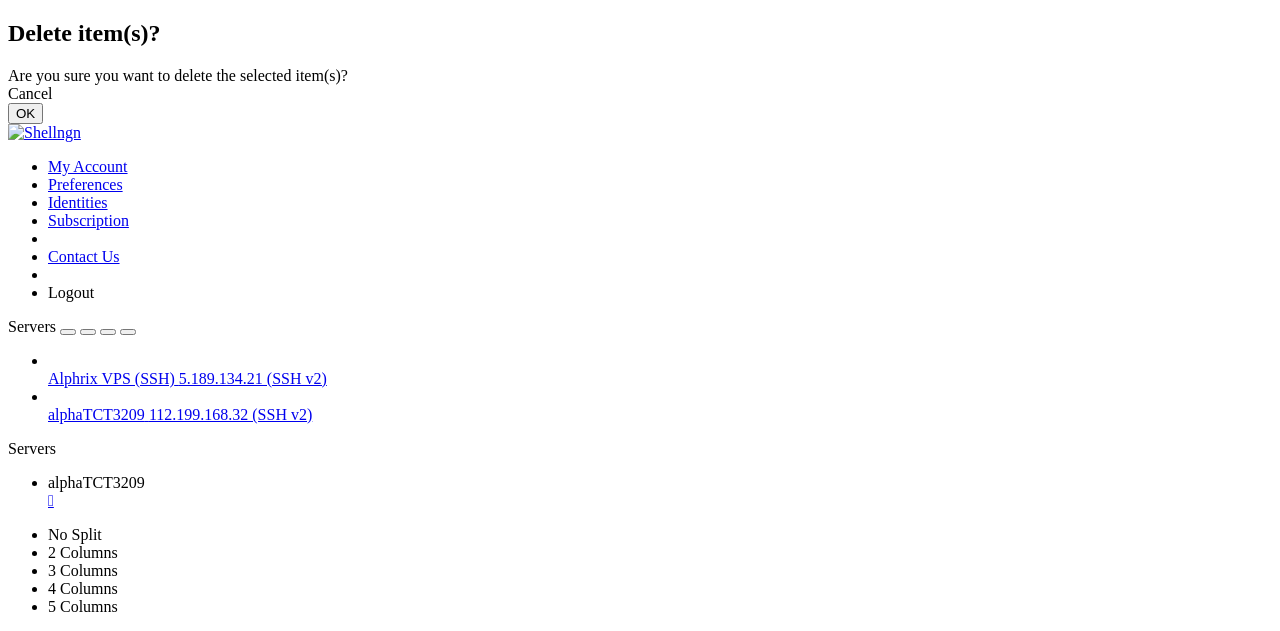 click on "OK" at bounding box center [25, 113] 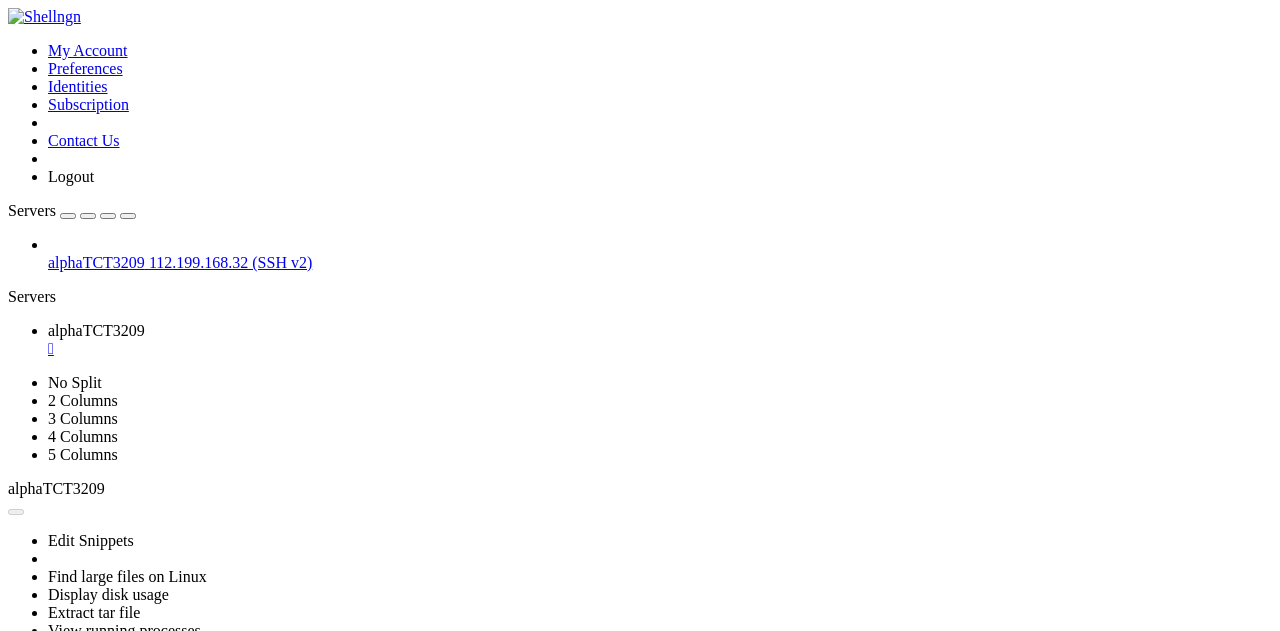 click 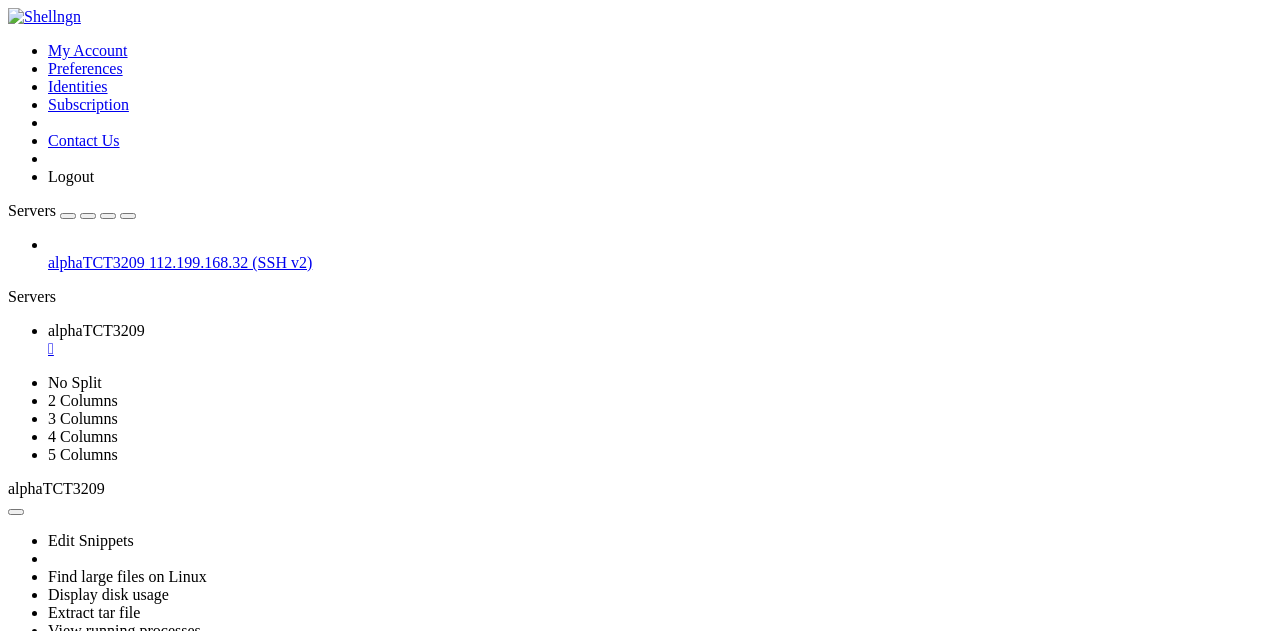 click at bounding box center [16, 512] 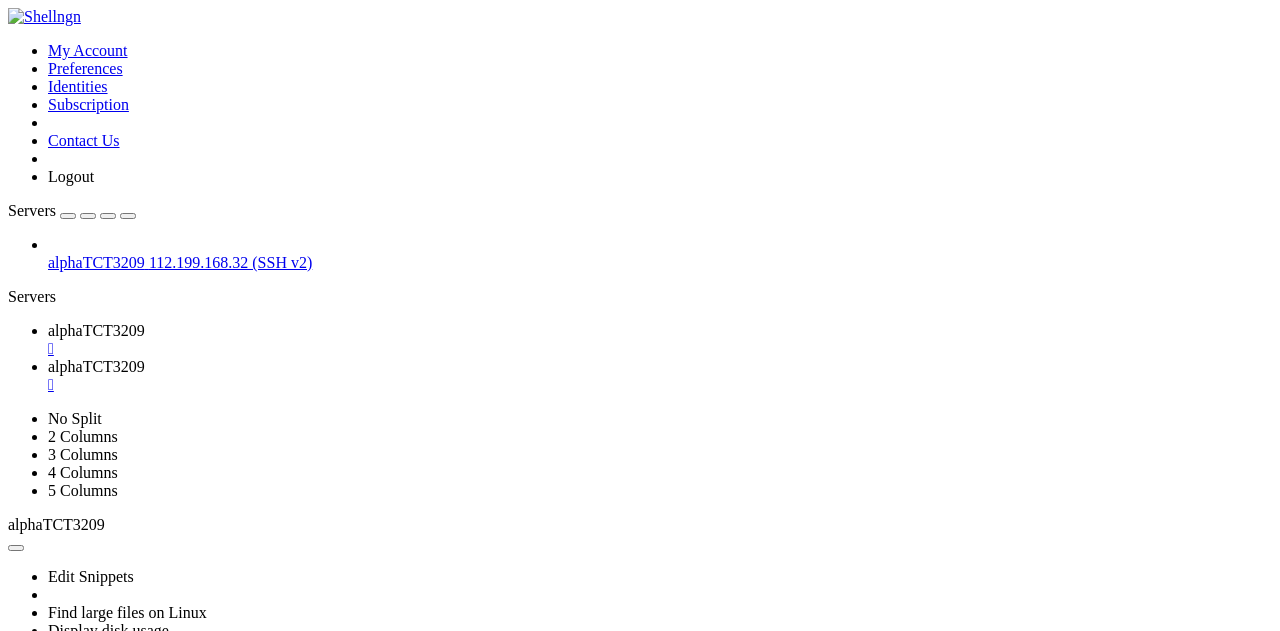 scroll, scrollTop: 0, scrollLeft: 0, axis: both 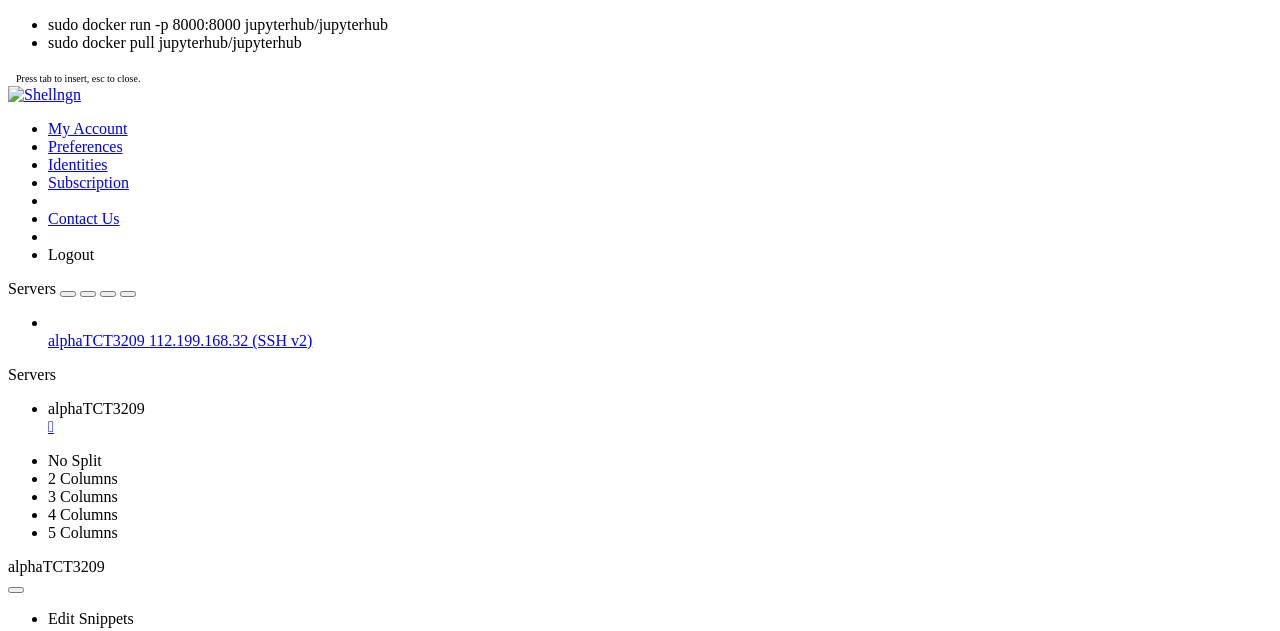 click on "Rule added (v6)" 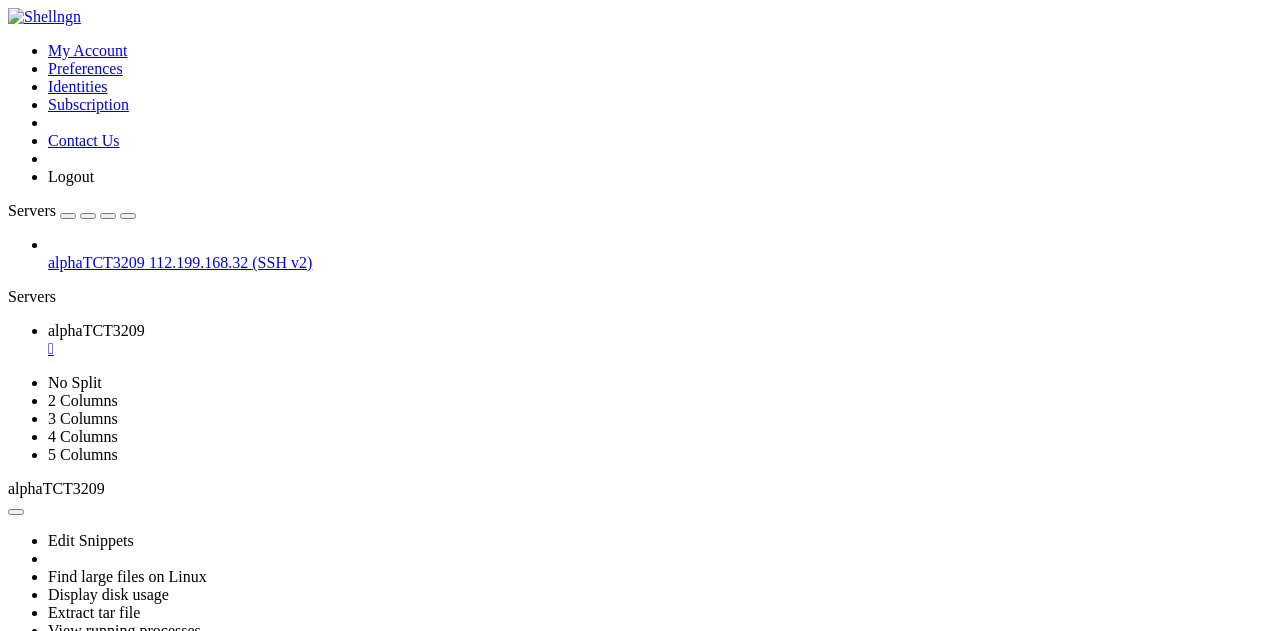 scroll, scrollTop: 5406, scrollLeft: 0, axis: vertical 